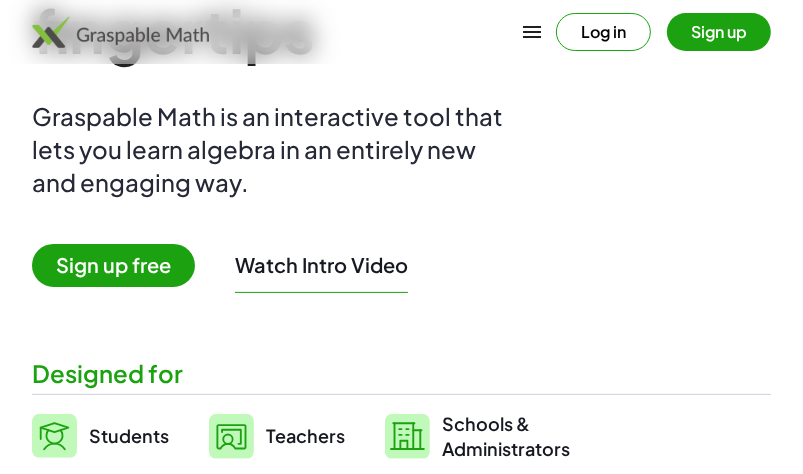 scroll, scrollTop: 200, scrollLeft: 0, axis: vertical 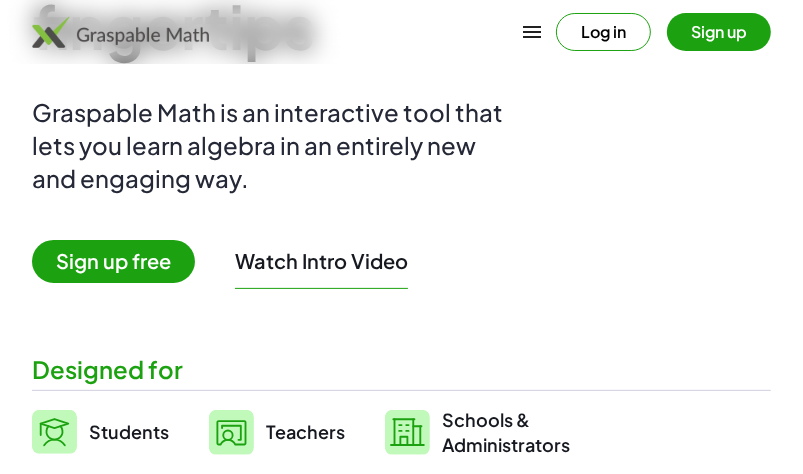 click on "Sign up free" at bounding box center (113, 261) 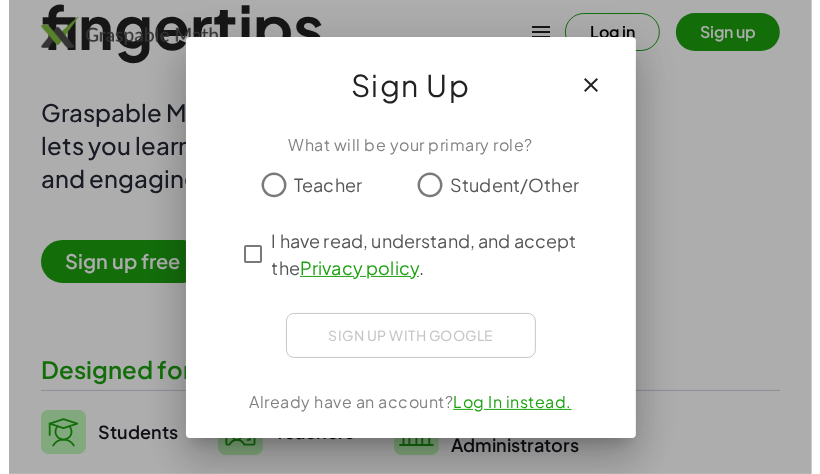 scroll, scrollTop: 0, scrollLeft: 0, axis: both 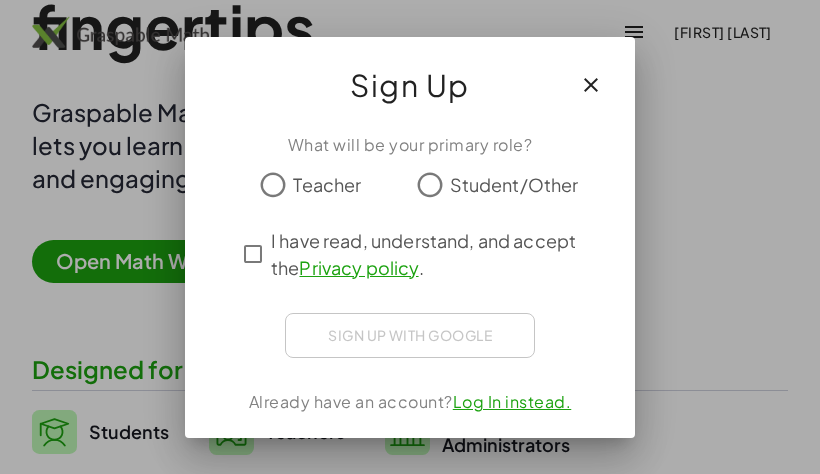 click at bounding box center [410, 237] 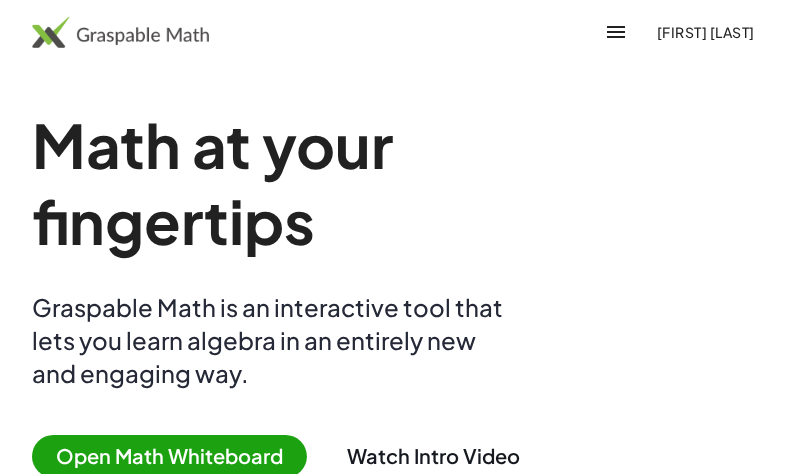 scroll, scrollTop: 0, scrollLeft: 0, axis: both 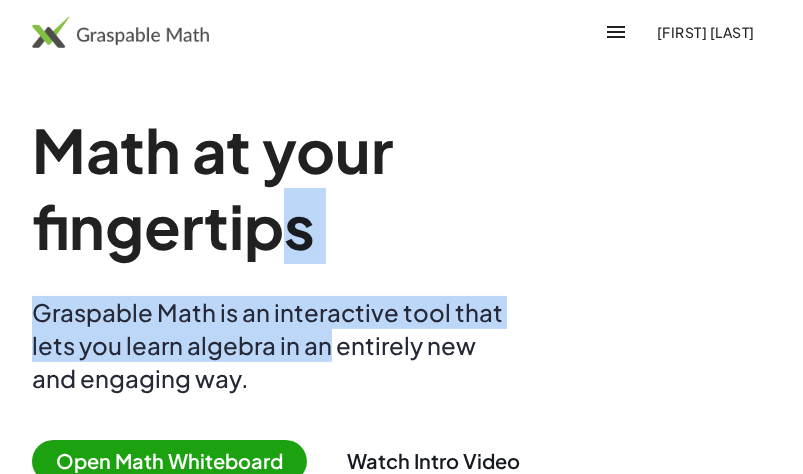 drag, startPoint x: 292, startPoint y: 260, endPoint x: 324, endPoint y: 350, distance: 95.51963 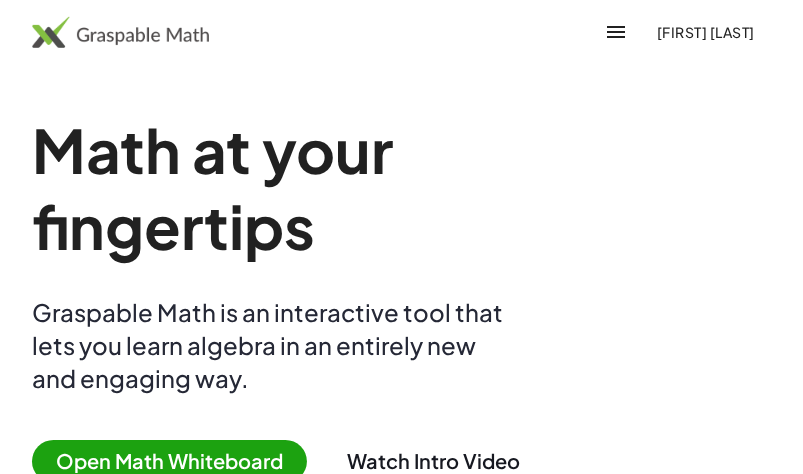 click on "Math at your fingertips Graspable Math is an interactive tool that lets you learn algebra in an entirely new and engaging way. Open Math Whiteboard  Watch Intro Video   Designed for  Students Teachers Schools &   Administrators" at bounding box center (401, 384) 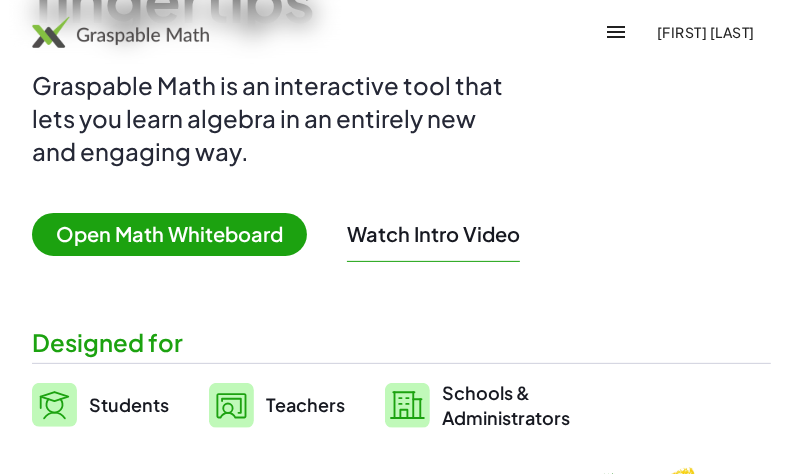 scroll, scrollTop: 320, scrollLeft: 0, axis: vertical 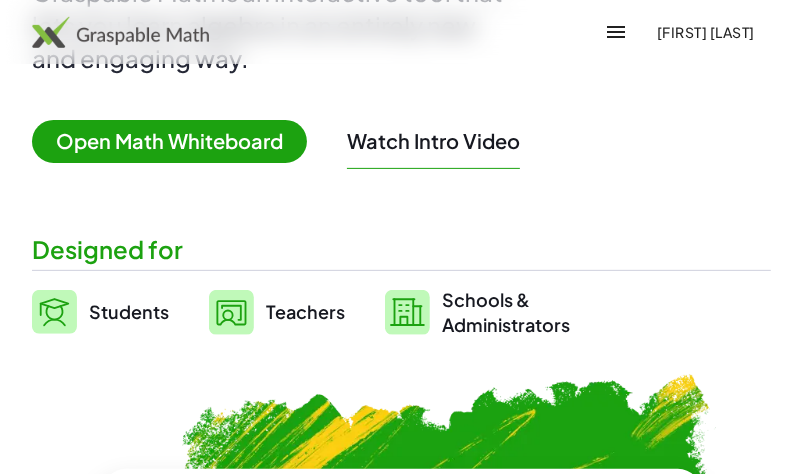 click on "Open Math Whiteboard" at bounding box center (169, 141) 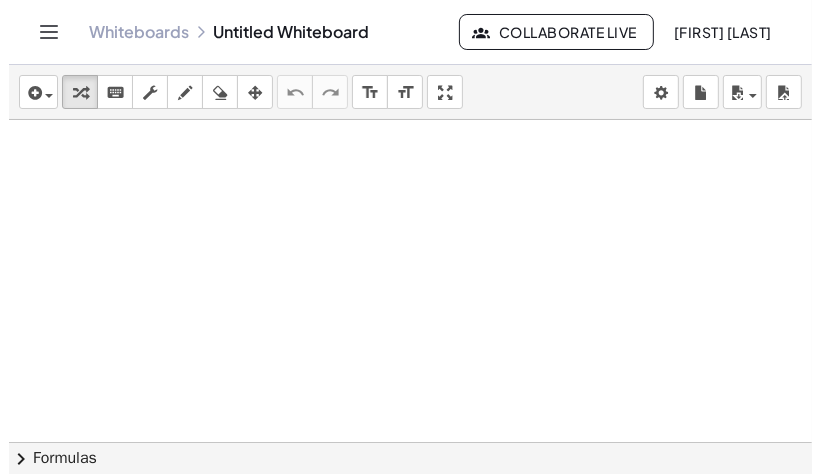 scroll, scrollTop: 0, scrollLeft: 0, axis: both 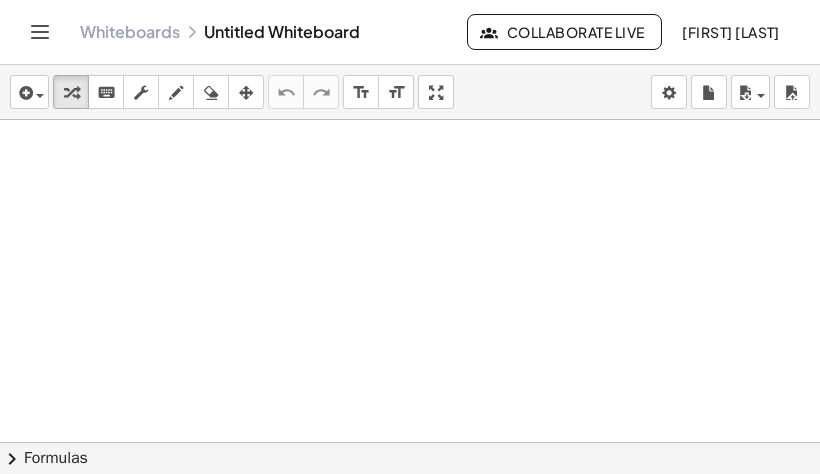 click at bounding box center (410, 442) 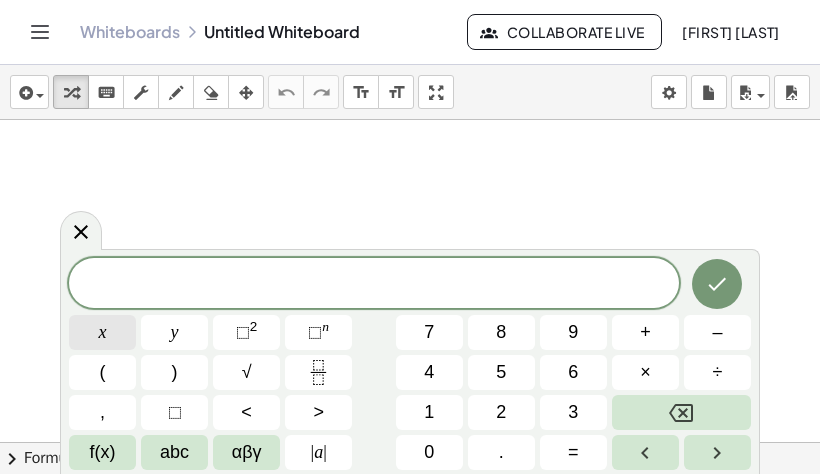 click on "x" at bounding box center (103, 332) 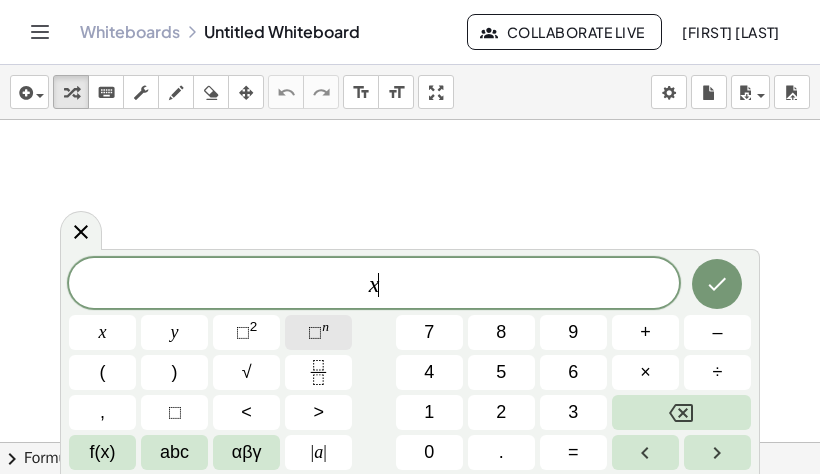 click on "n" at bounding box center (325, 326) 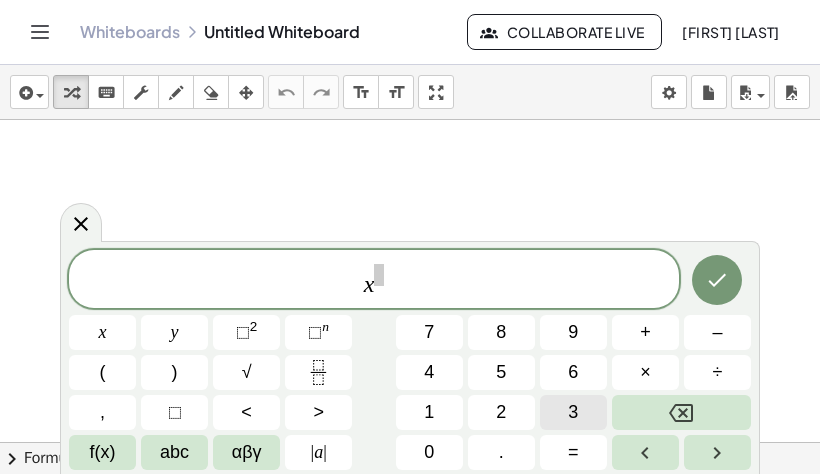click on "x x y ⬚ 2 ⬚ n 7 8 9 + – ( ) √ 4 5 6 × ÷ , ⬚ < > 1 2 3 f(x) abc αβγ | a | 0 . =" at bounding box center (410, 360) 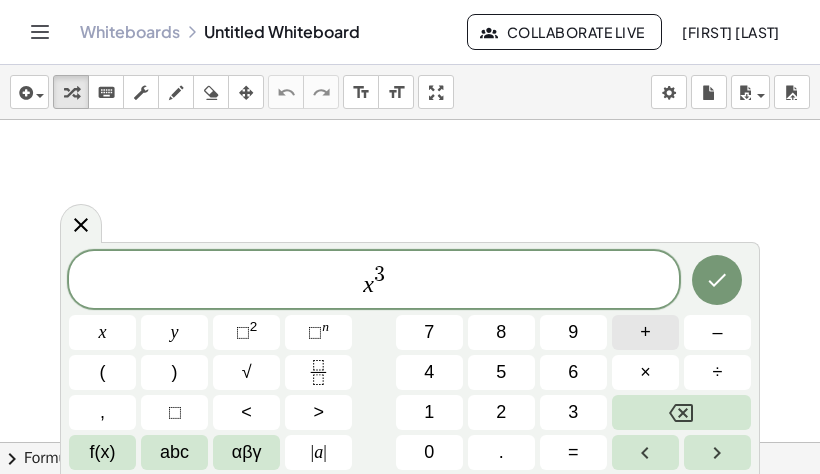 click on "+" at bounding box center (645, 332) 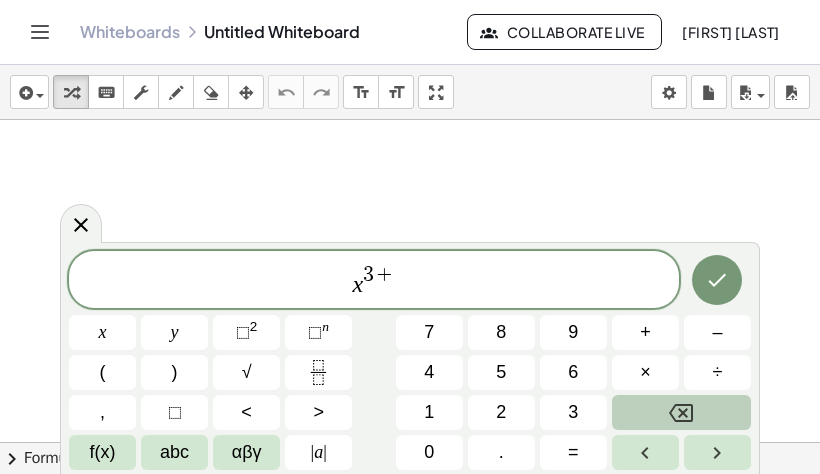 click 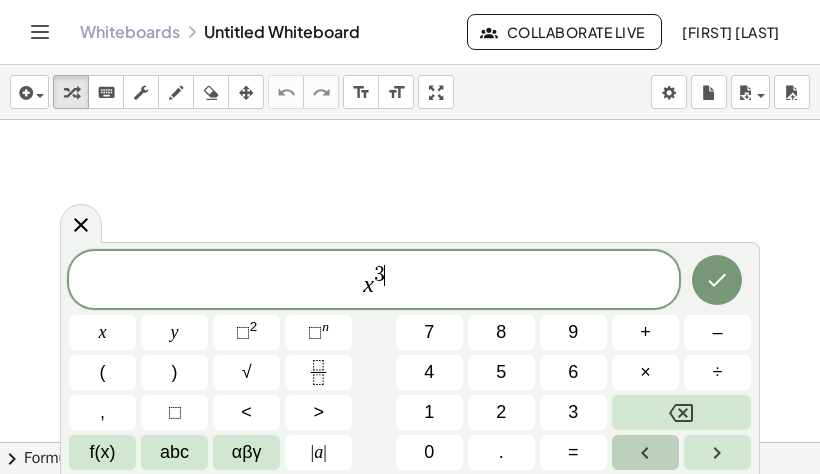 click 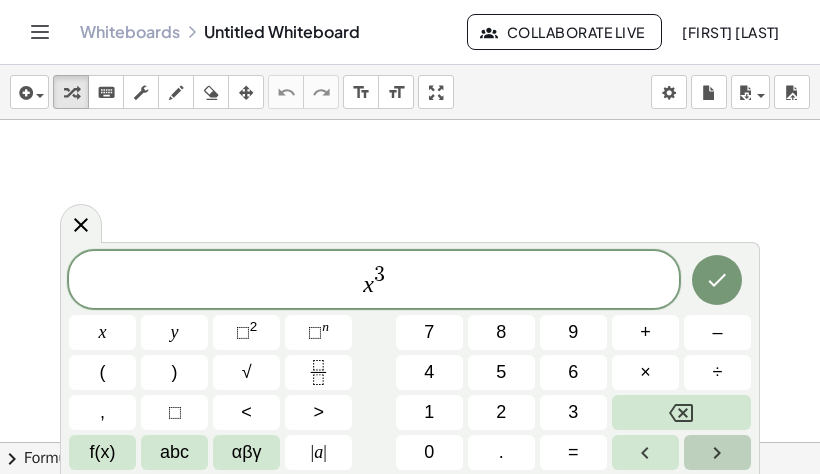 click at bounding box center (717, 452) 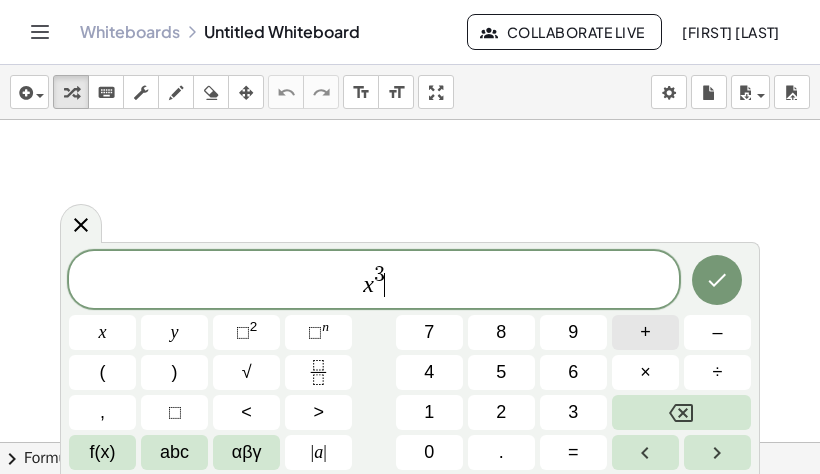click on "+" at bounding box center (645, 332) 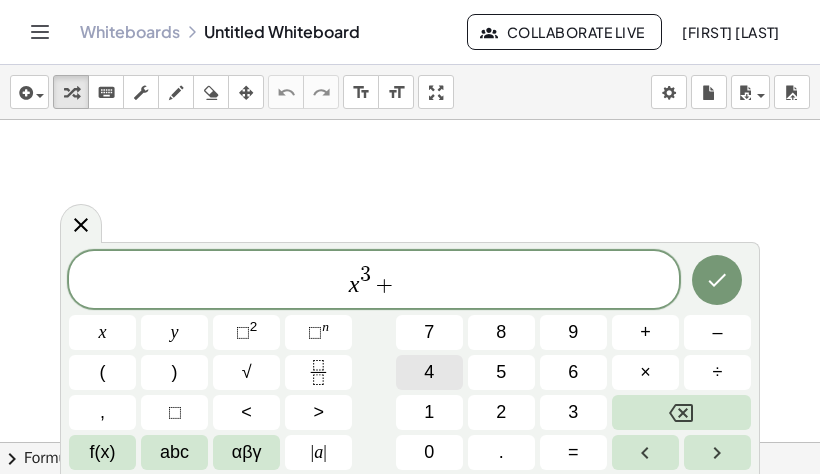 click on "4" at bounding box center (429, 372) 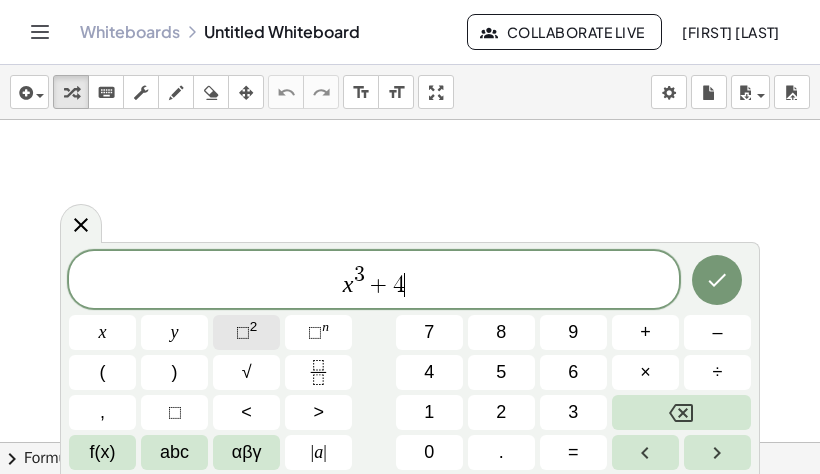 click on "⬚" at bounding box center [243, 332] 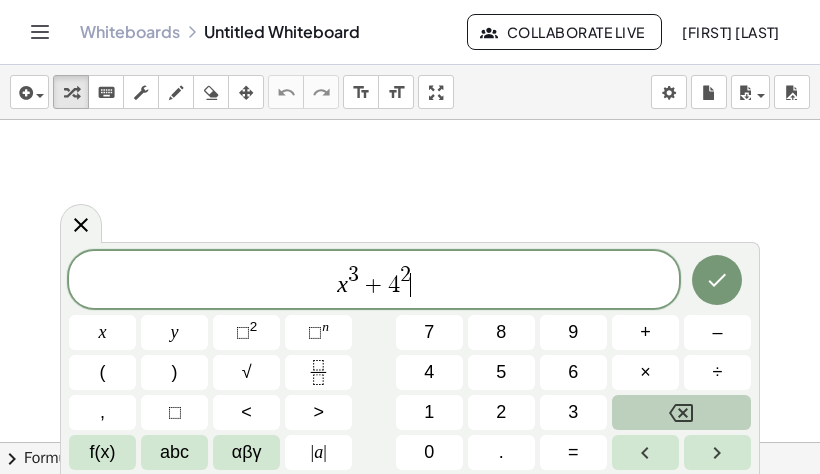click 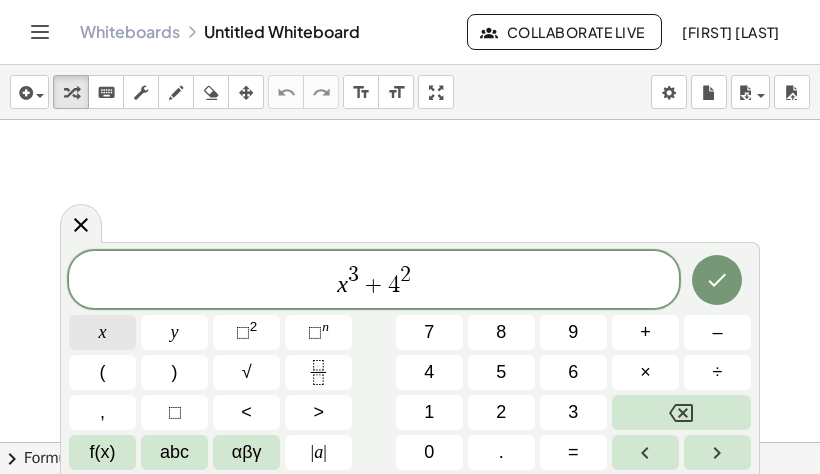 click on "x" at bounding box center [103, 332] 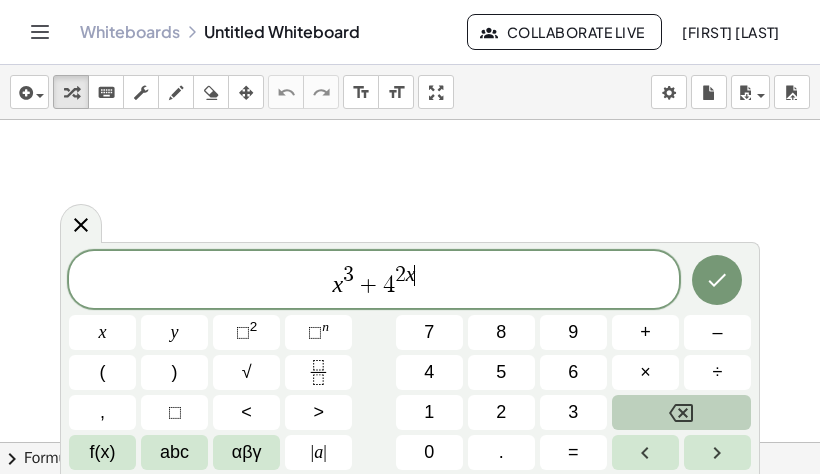 click 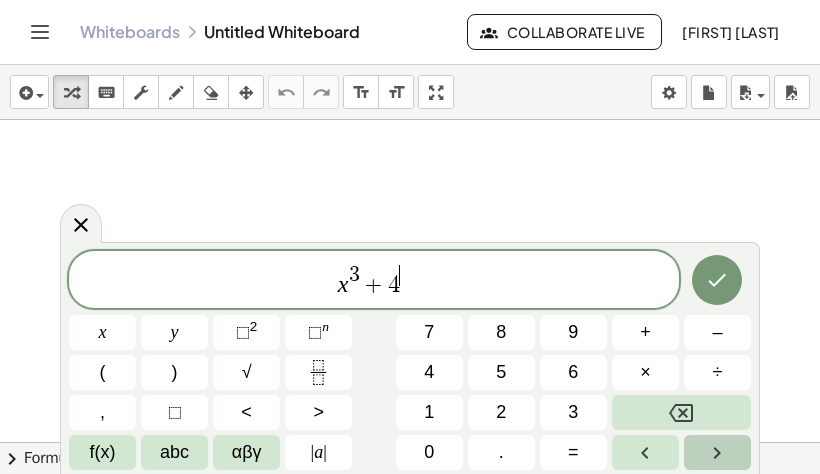 click 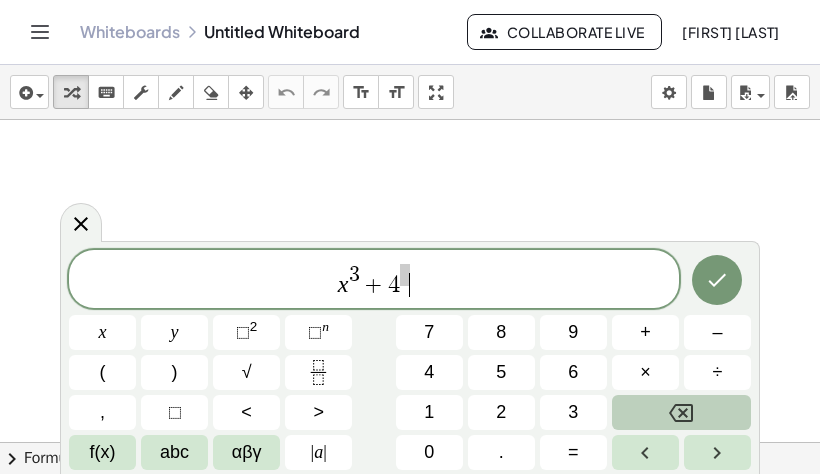 click at bounding box center (681, 412) 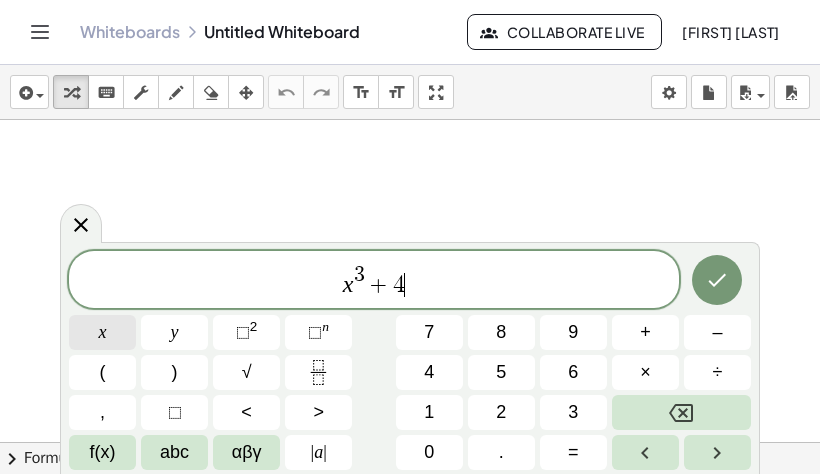 click on "x" at bounding box center (102, 332) 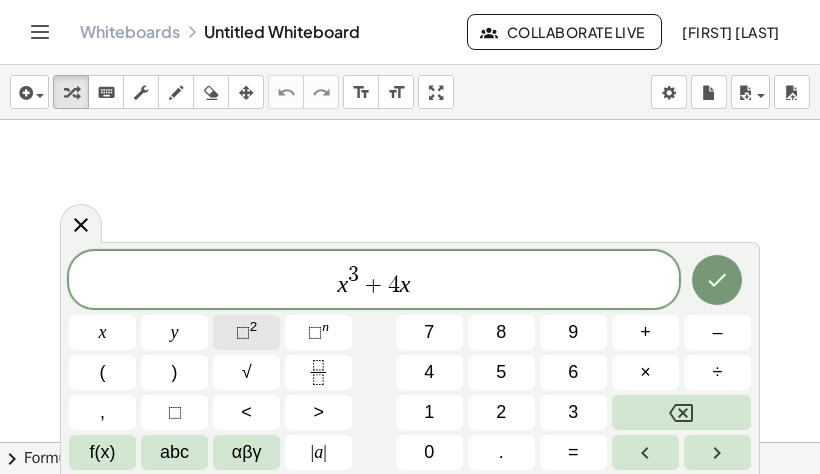 click on "⬚ 2" at bounding box center (246, 332) 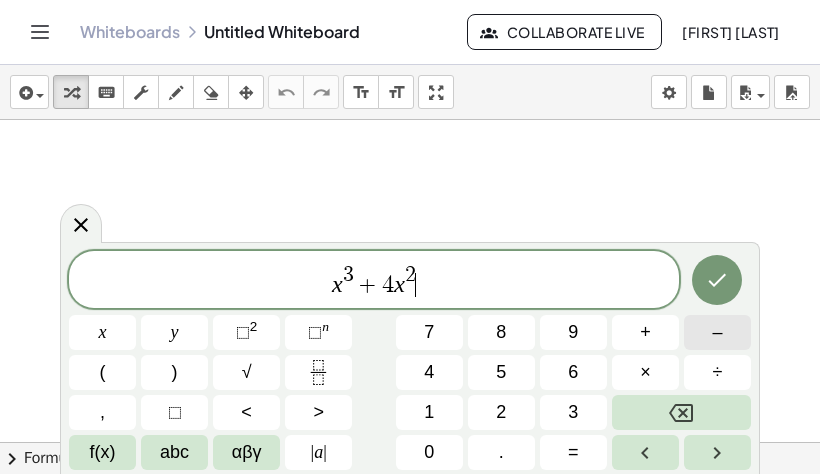 click on "–" at bounding box center (717, 332) 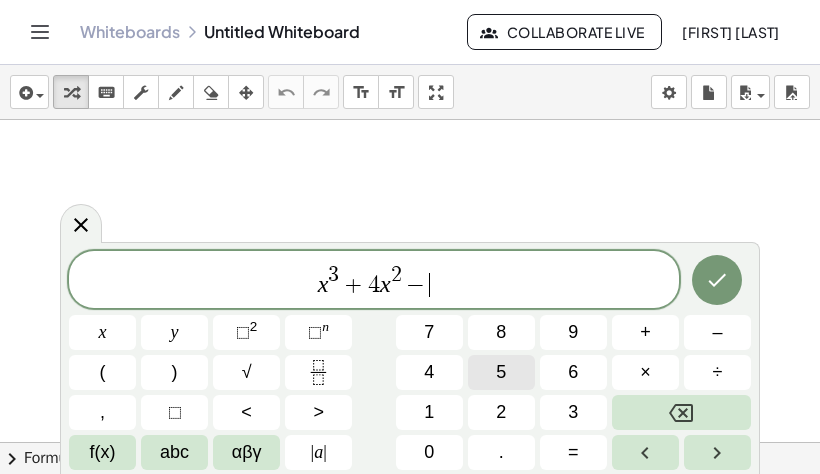 click on "5" at bounding box center (501, 372) 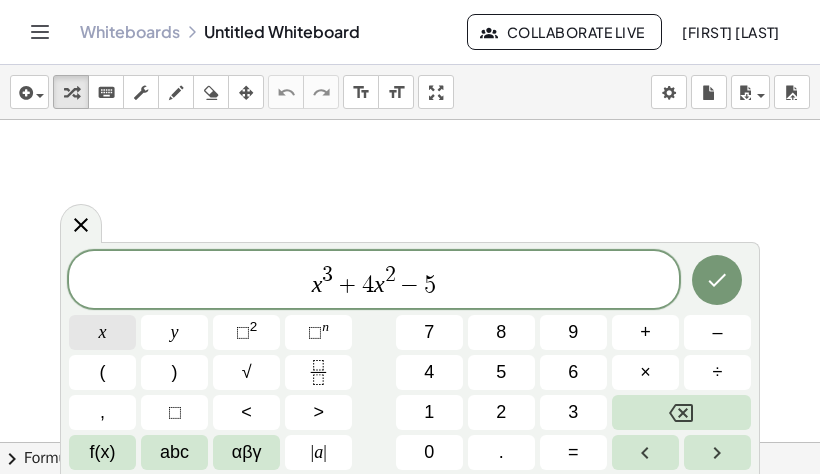 click on "x" at bounding box center (102, 332) 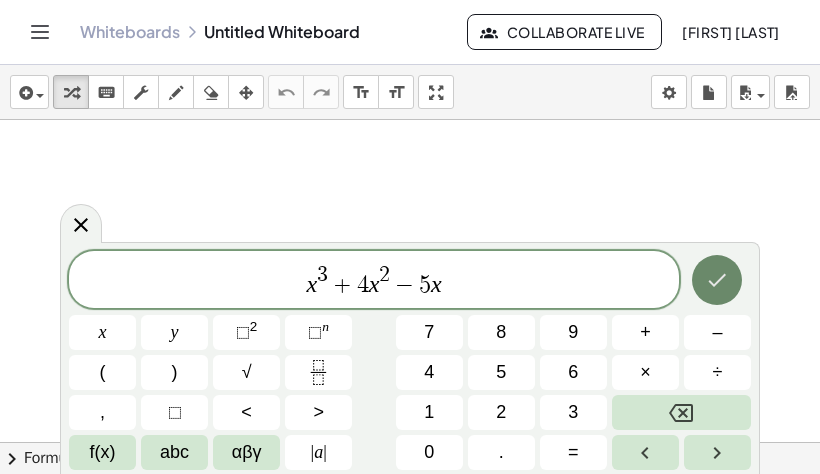 click 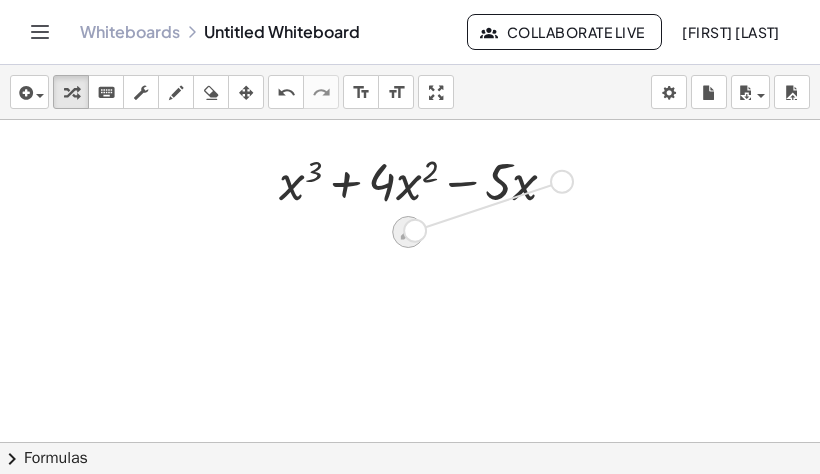 drag, startPoint x: 567, startPoint y: 188, endPoint x: 413, endPoint y: 238, distance: 161.91356 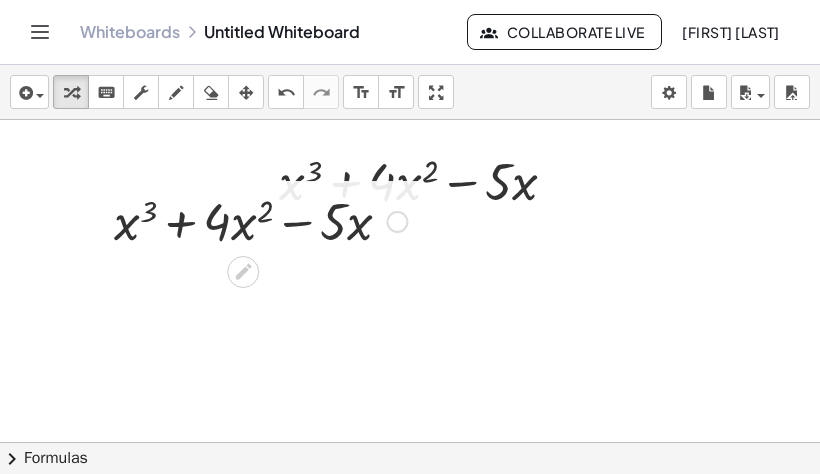 click at bounding box center [260, 220] 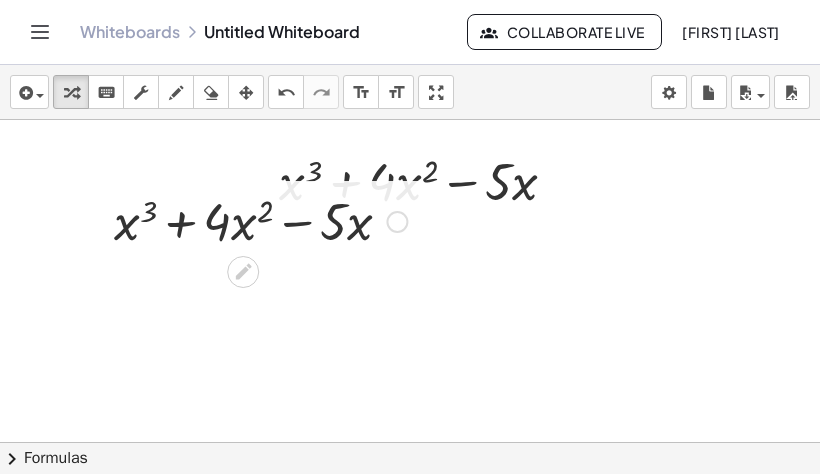 click at bounding box center [260, 220] 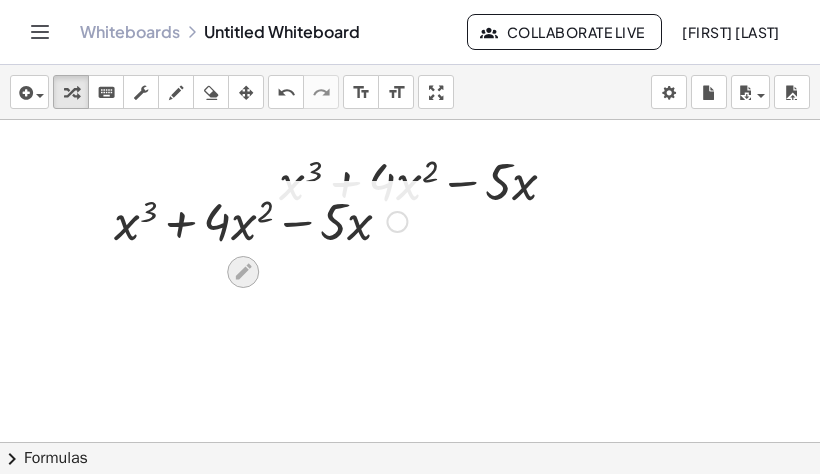 click 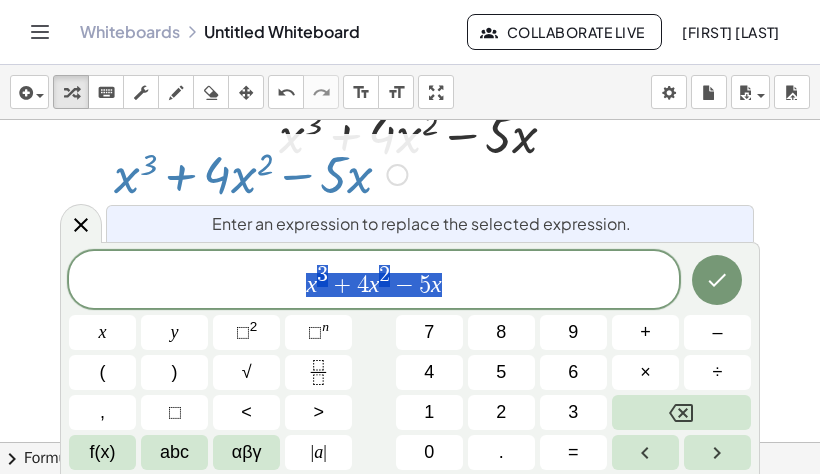 scroll, scrollTop: 50, scrollLeft: 0, axis: vertical 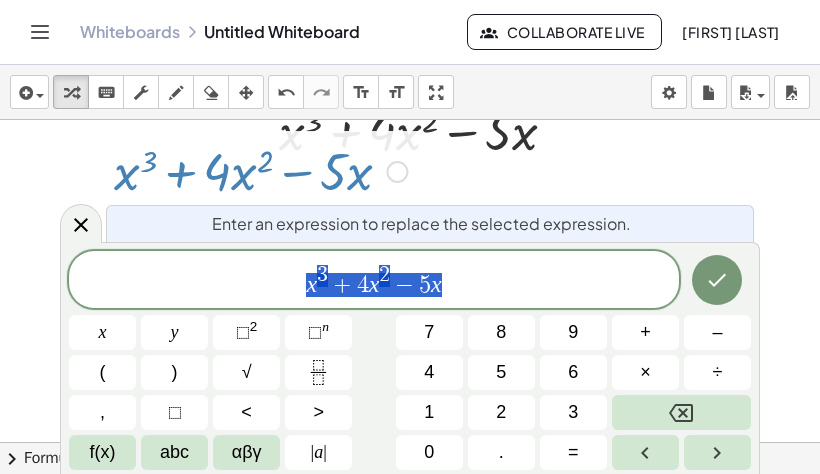 click at bounding box center (410, 392) 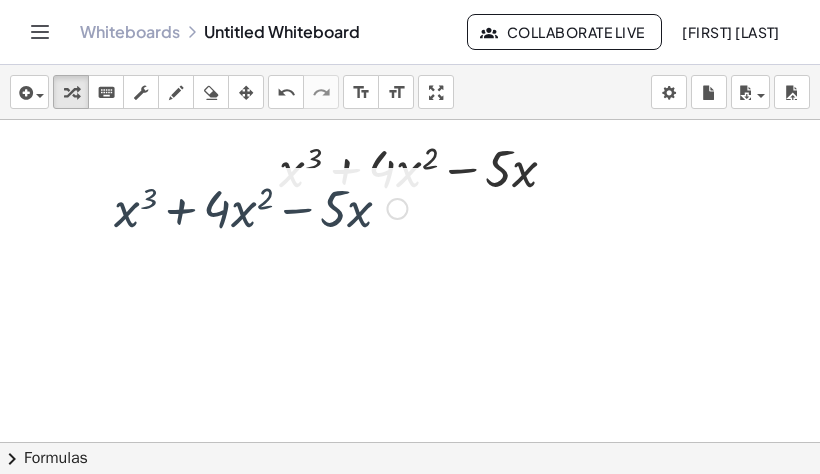 scroll, scrollTop: 0, scrollLeft: 0, axis: both 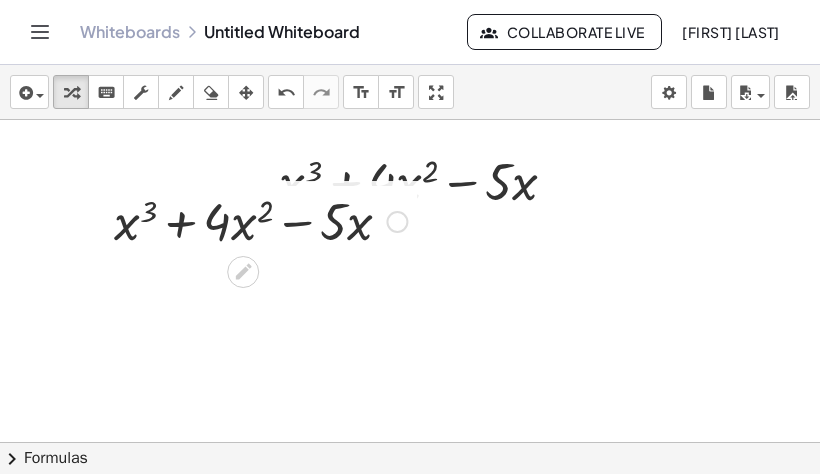 click at bounding box center (397, 222) 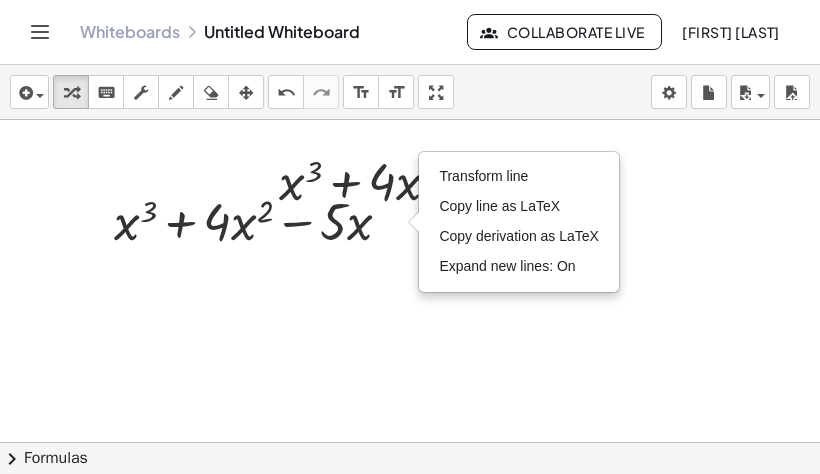 click at bounding box center [410, 442] 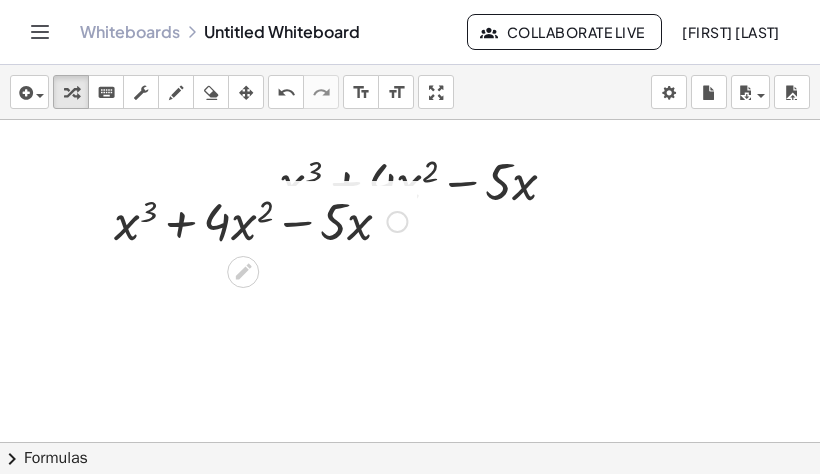 click on "Transform line Copy line as LaTeX Copy derivation as LaTeX Expand new lines: On" at bounding box center [397, 222] 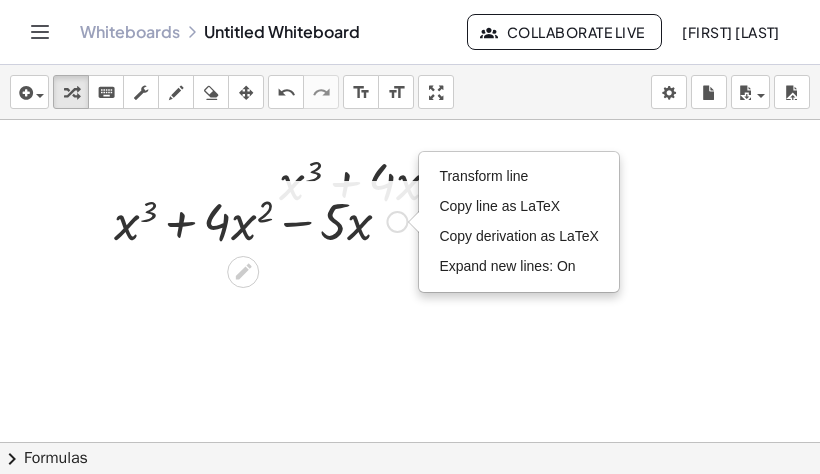 click on "Transform line Copy line as LaTeX Copy derivation as LaTeX Expand new lines: On" at bounding box center (397, 222) 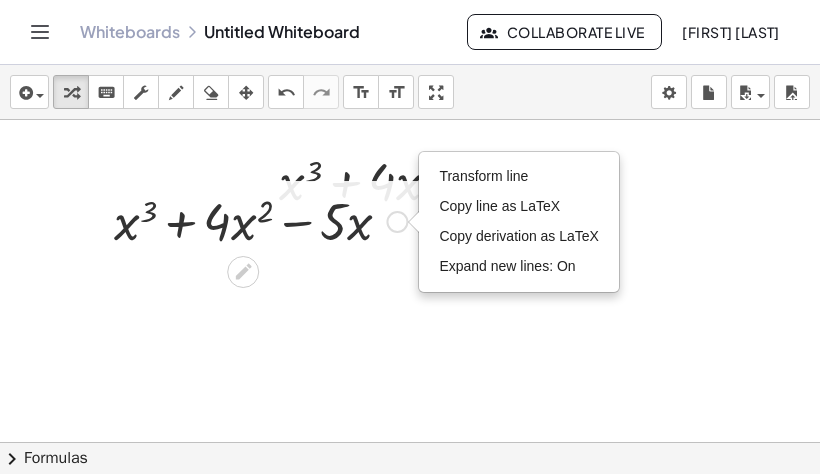 click at bounding box center [260, 220] 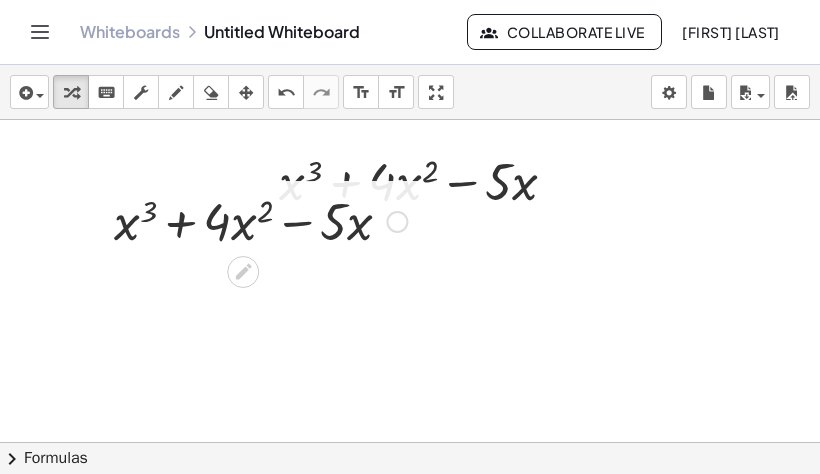click at bounding box center [260, 220] 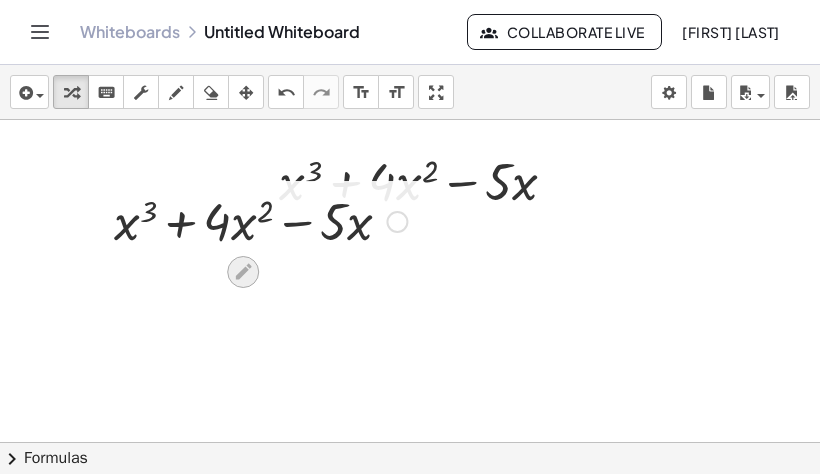 click 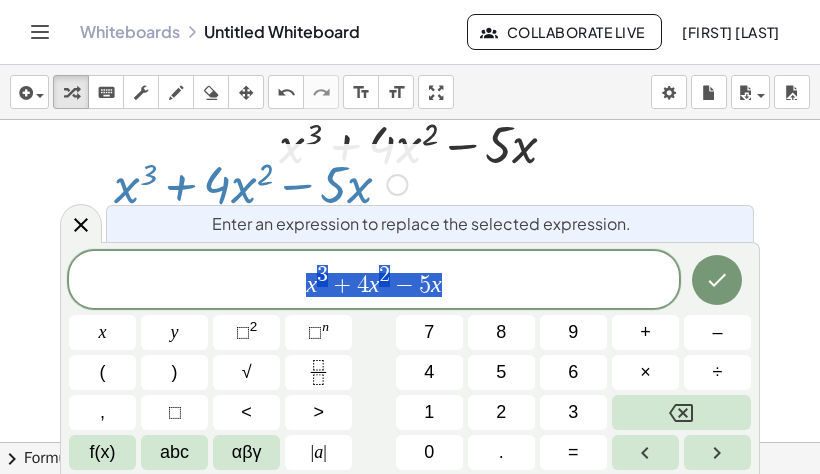 scroll, scrollTop: 50, scrollLeft: 0, axis: vertical 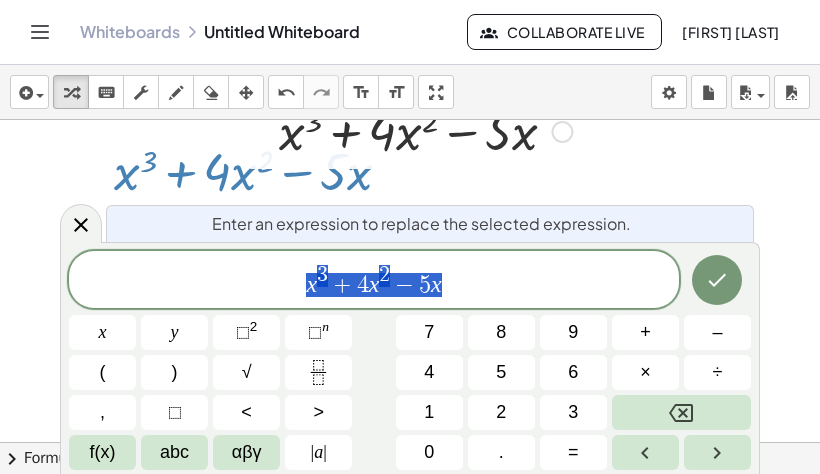 click at bounding box center [425, 130] 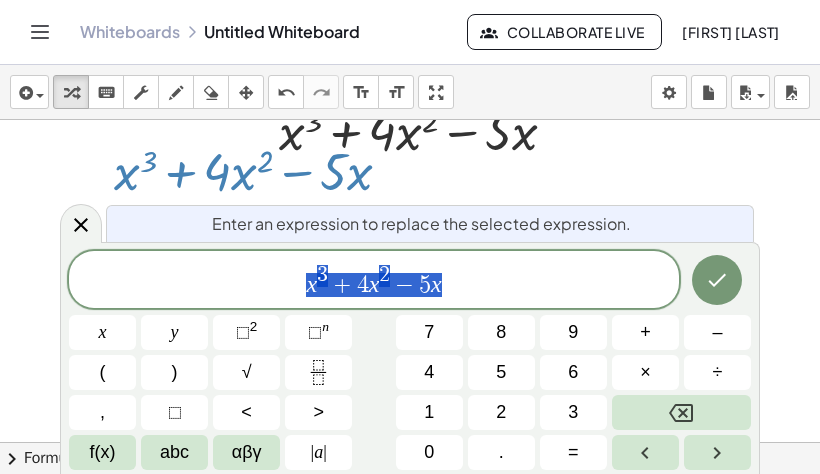 click at bounding box center [410, 392] 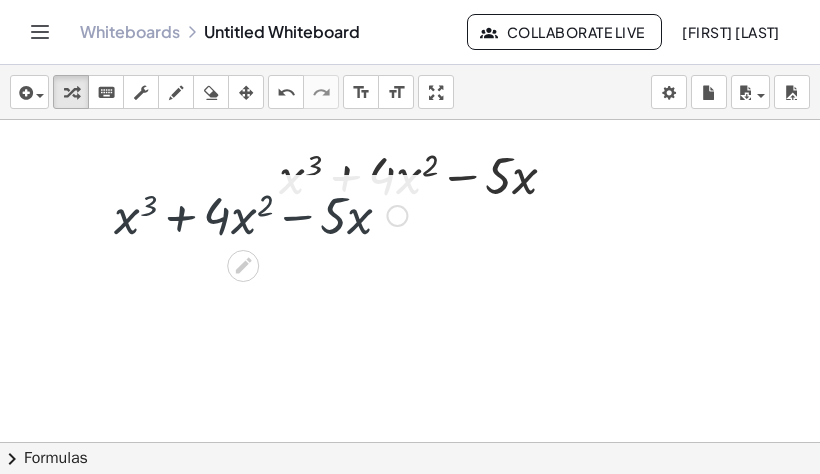 scroll, scrollTop: 0, scrollLeft: 0, axis: both 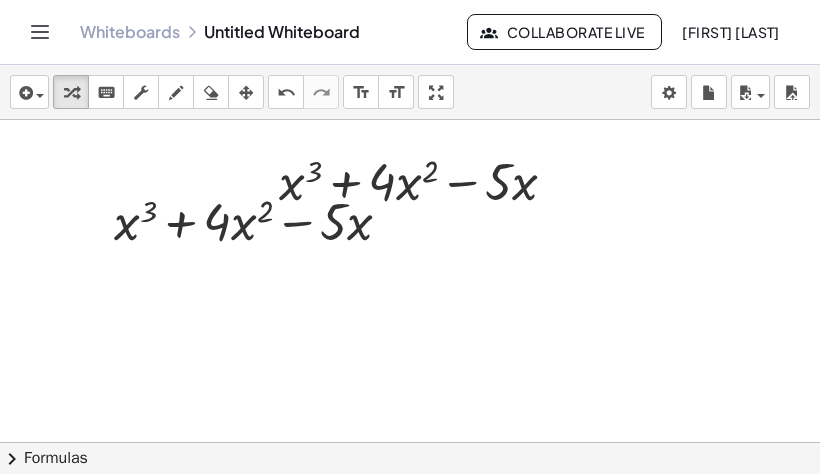 drag, startPoint x: 262, startPoint y: 269, endPoint x: 217, endPoint y: 334, distance: 79.05694 